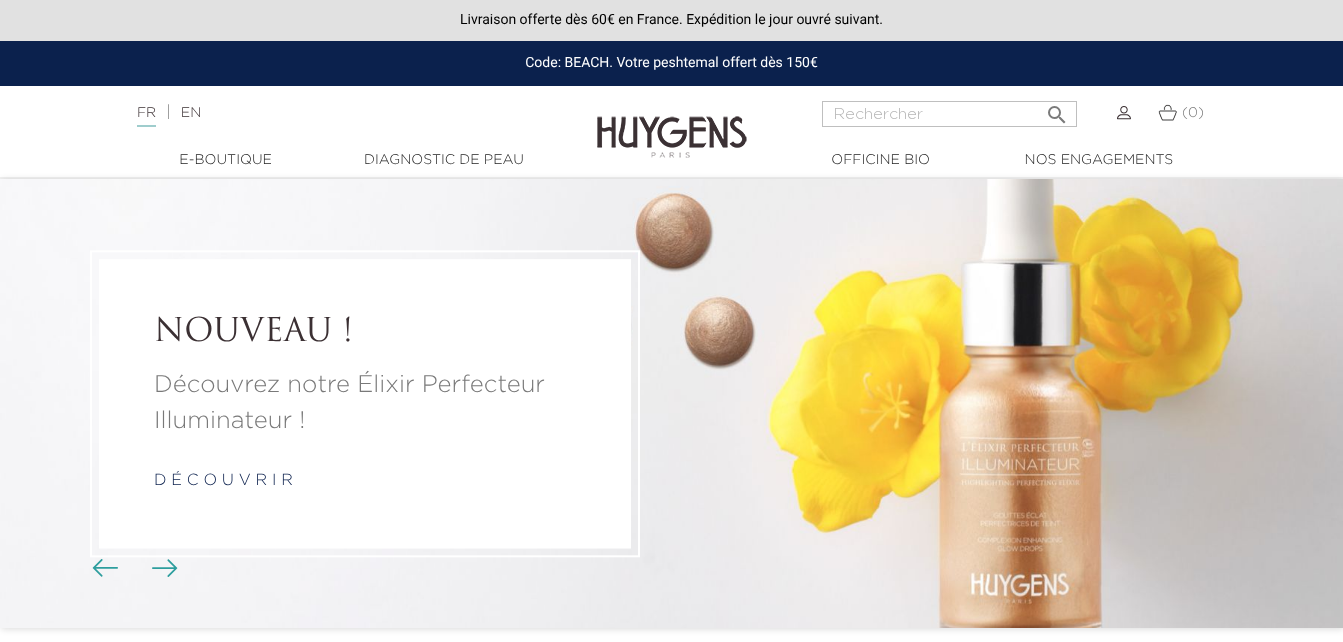 scroll, scrollTop: 0, scrollLeft: 0, axis: both 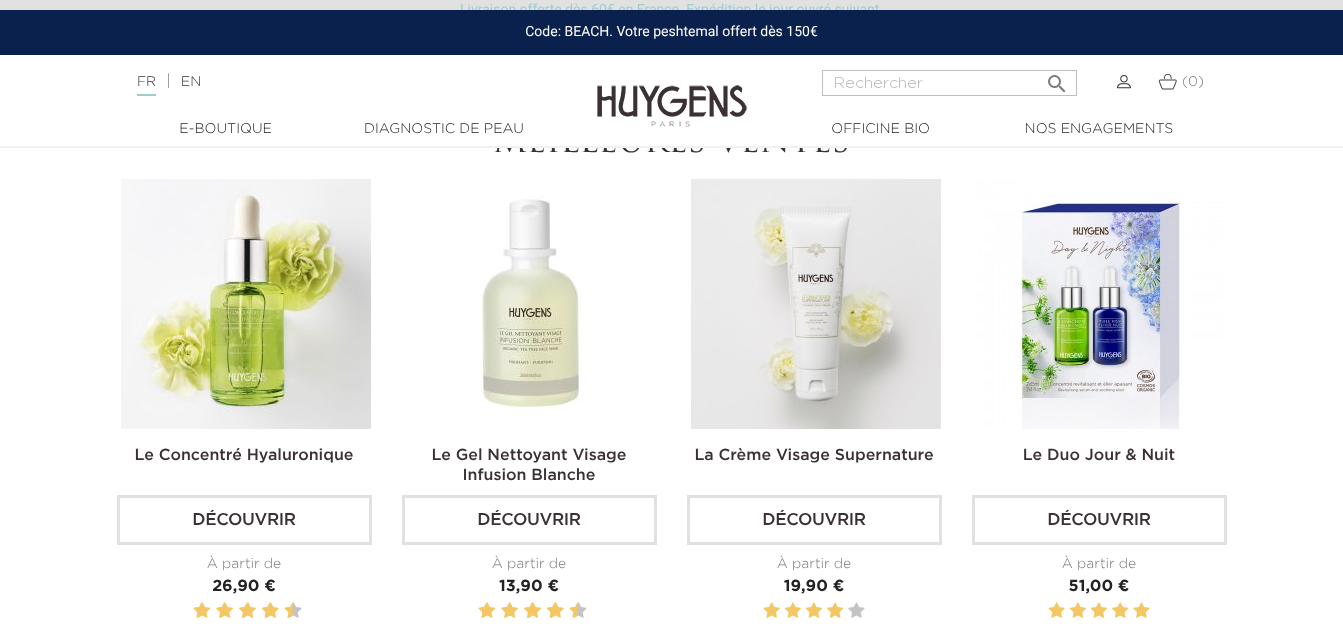 click at bounding box center [1101, 304] 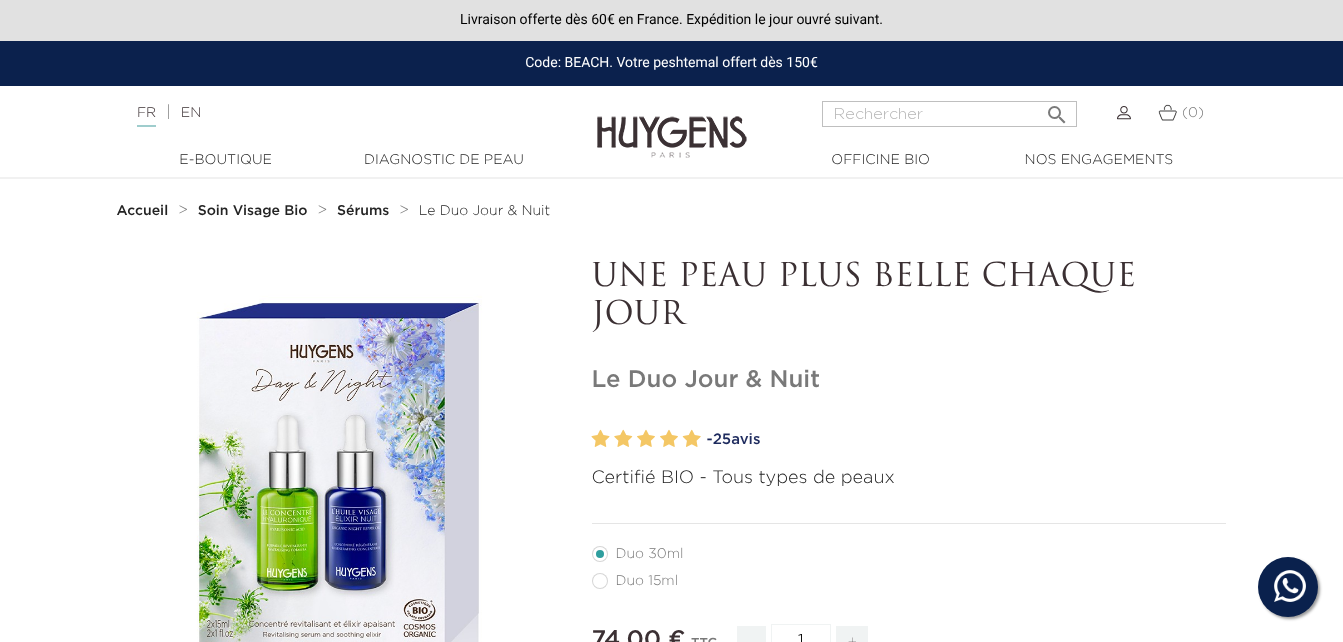 scroll, scrollTop: 0, scrollLeft: 0, axis: both 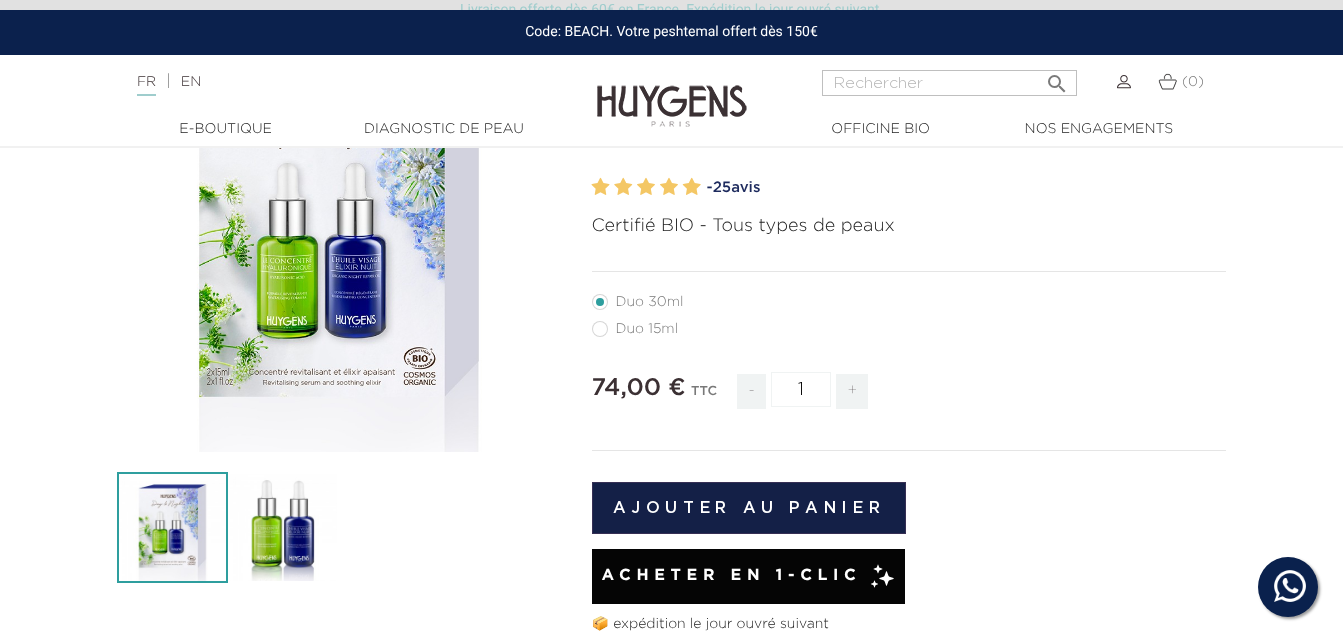 click on "Duo 15ml" at bounding box center (647, 329) 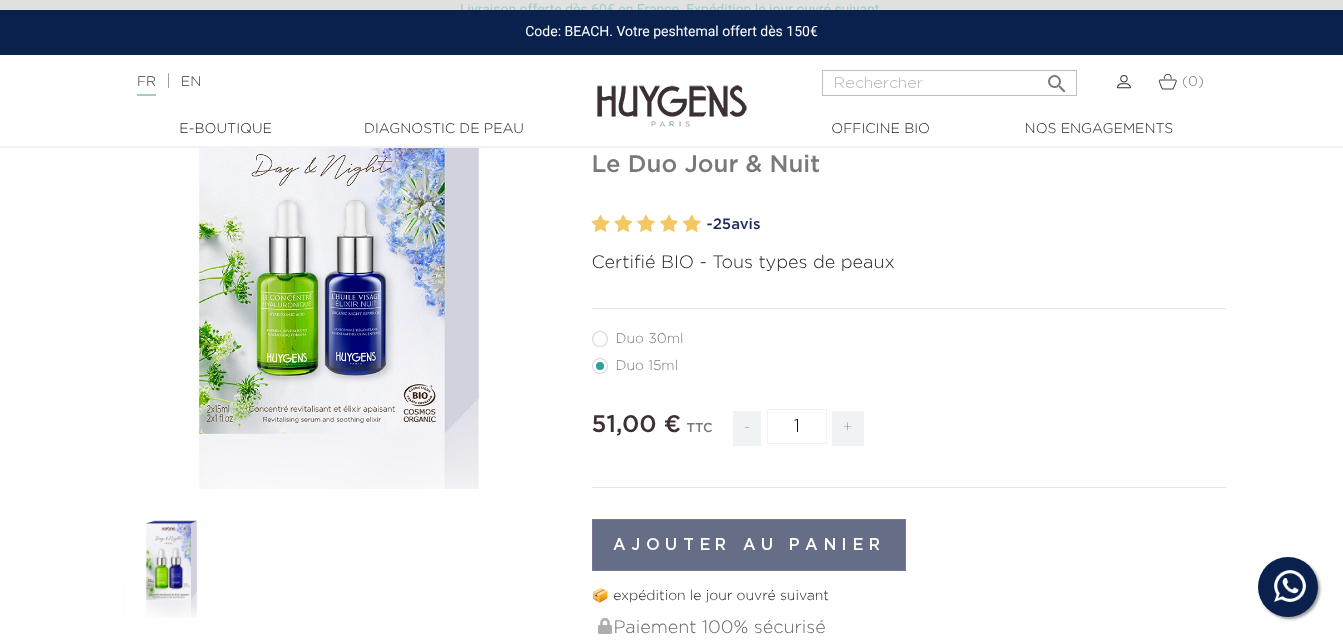 scroll, scrollTop: 214, scrollLeft: 0, axis: vertical 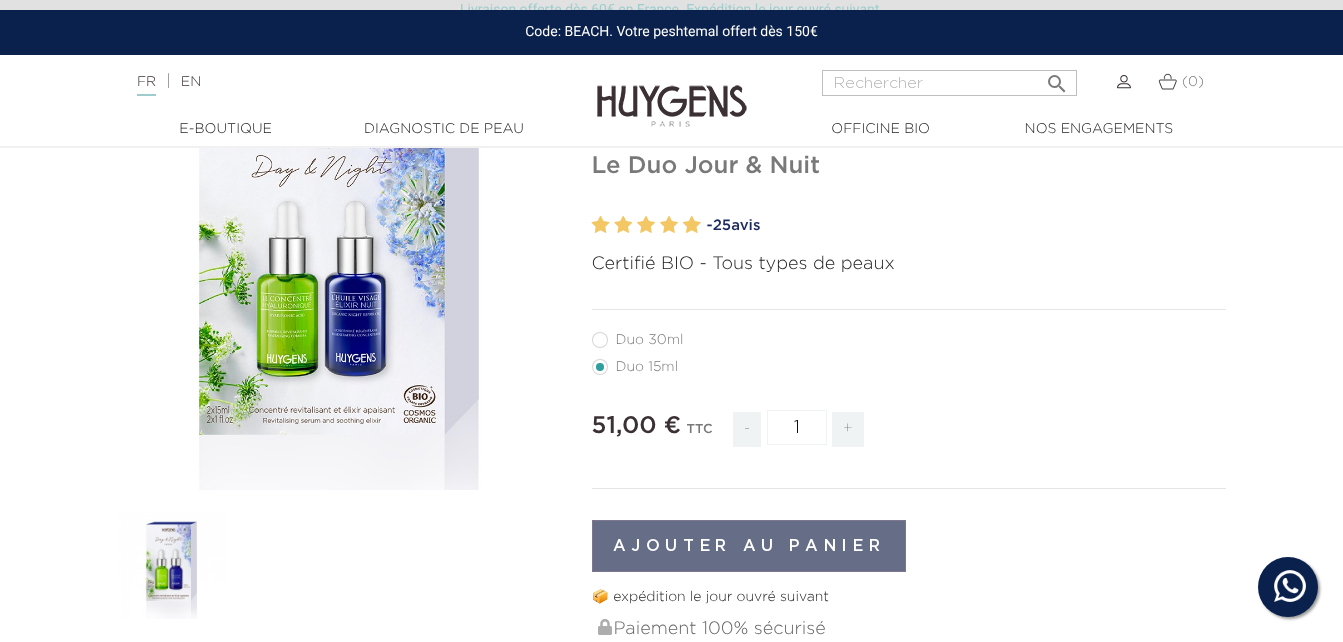 click on "Duo 30ml" at bounding box center (650, 340) 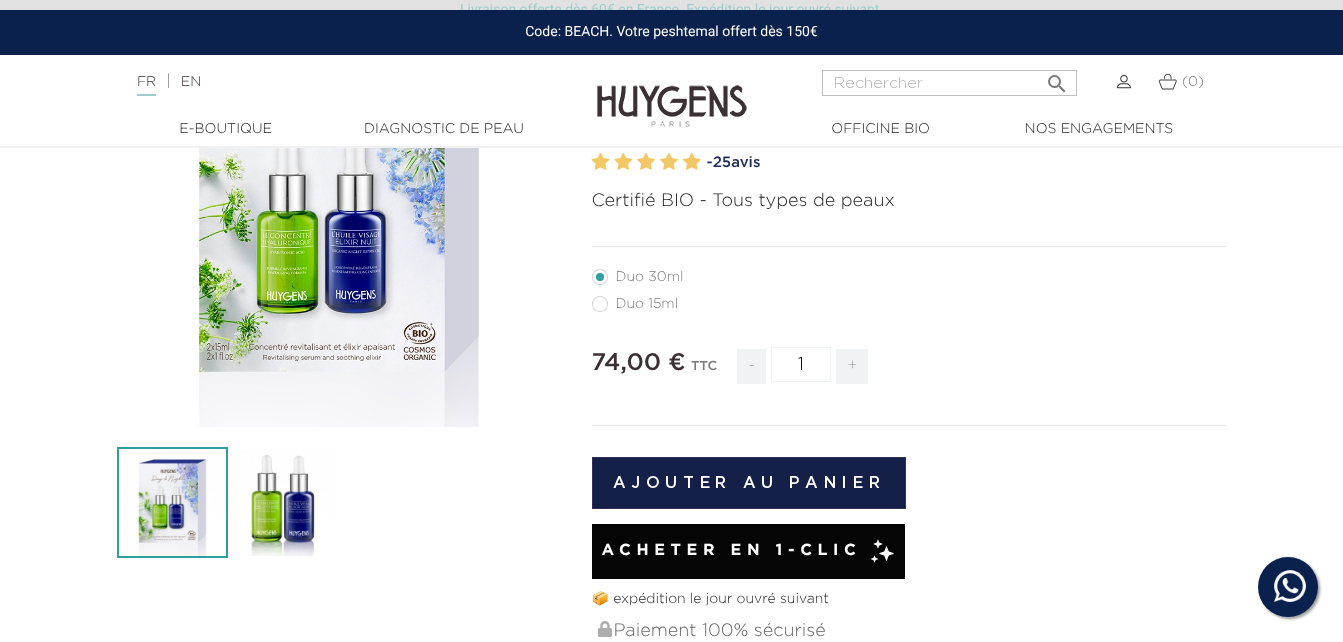 scroll, scrollTop: 275, scrollLeft: 0, axis: vertical 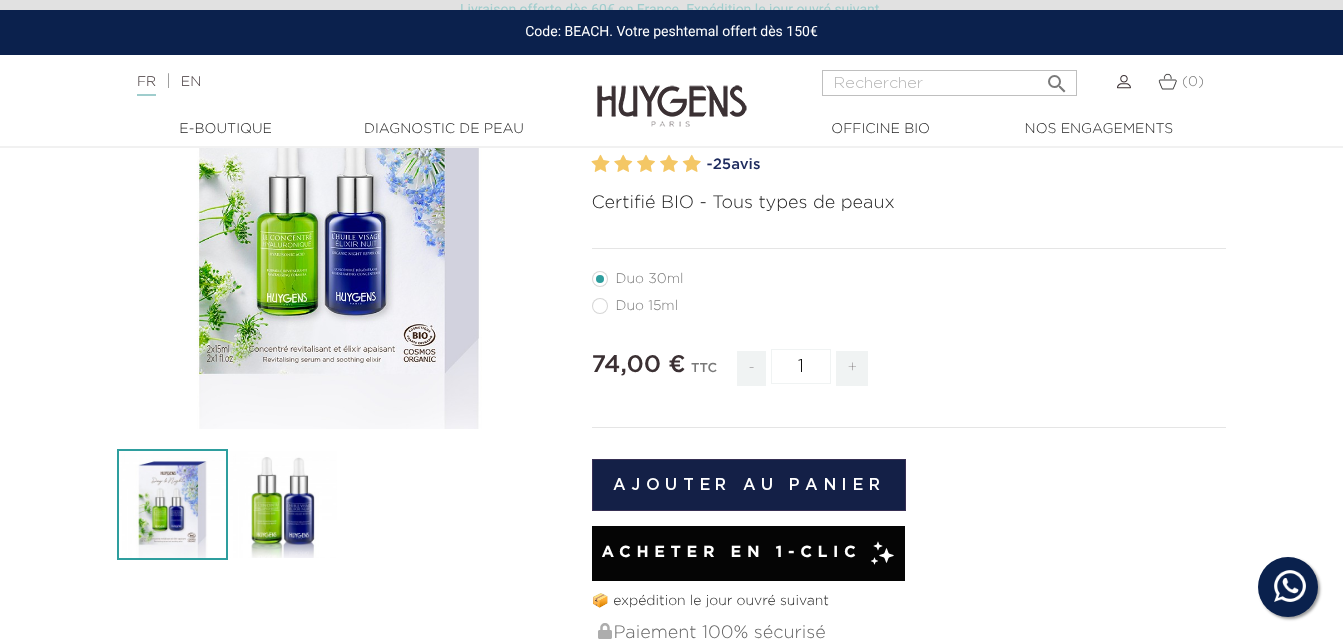 click on "Duo 15ml" at bounding box center [647, 306] 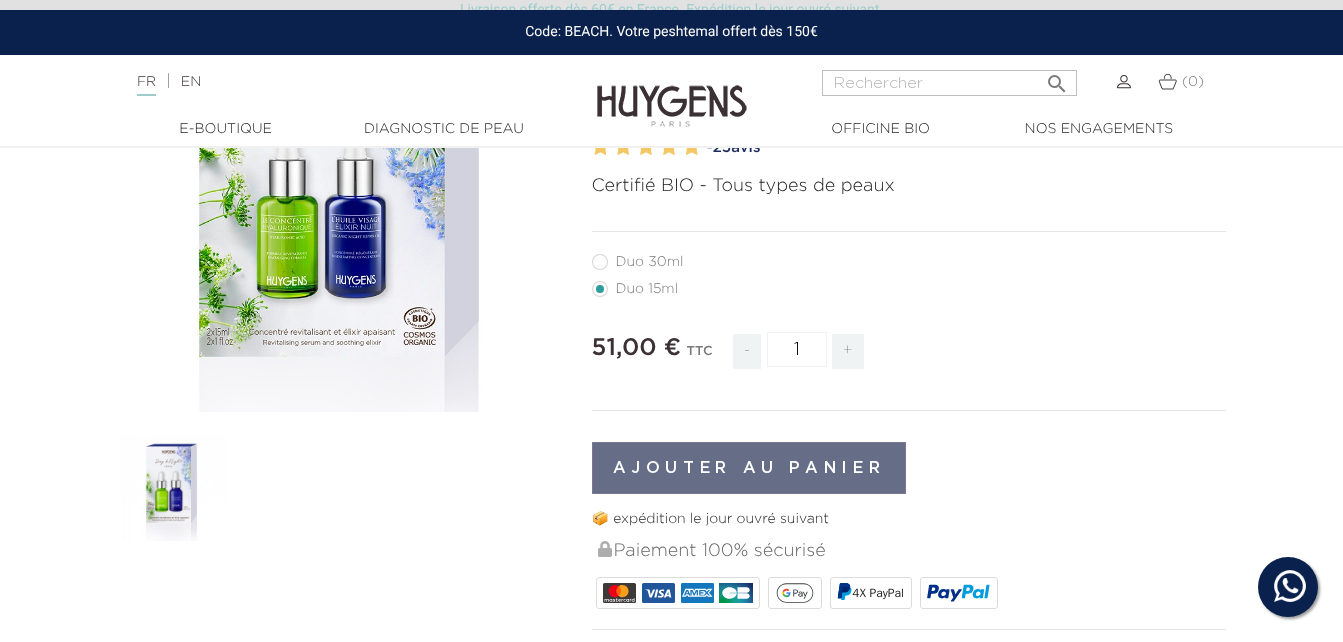 scroll, scrollTop: 290, scrollLeft: 0, axis: vertical 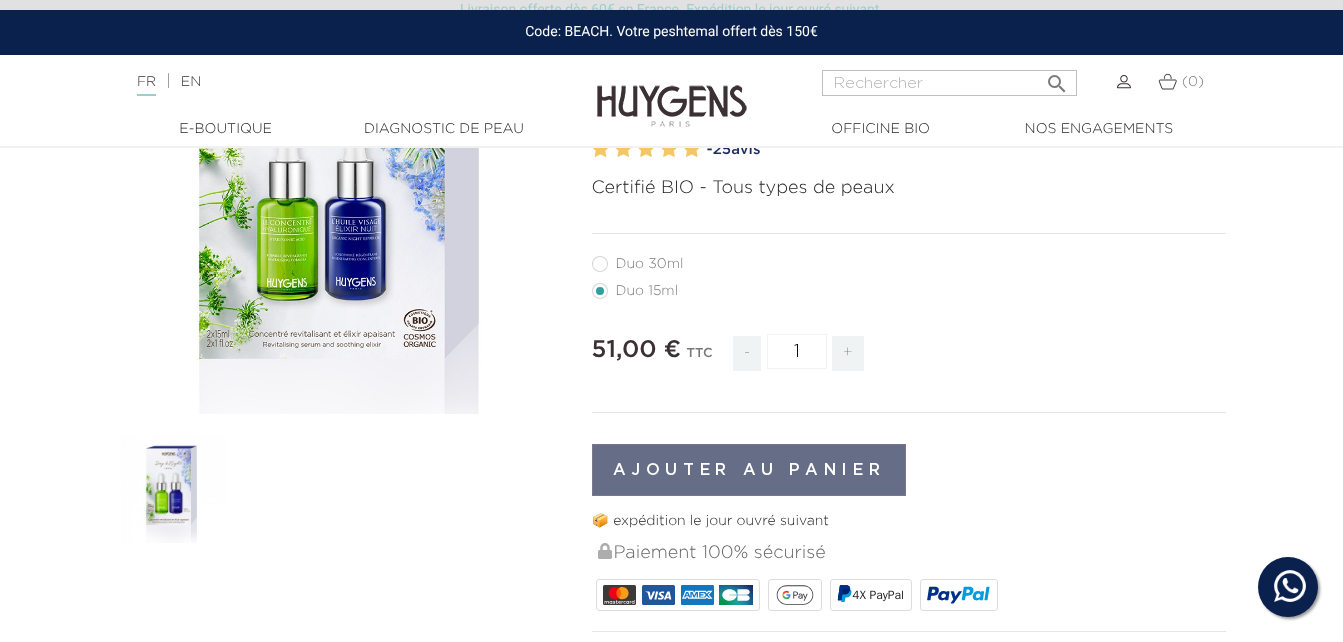 click on "Duo 30ml" at bounding box center (650, 264) 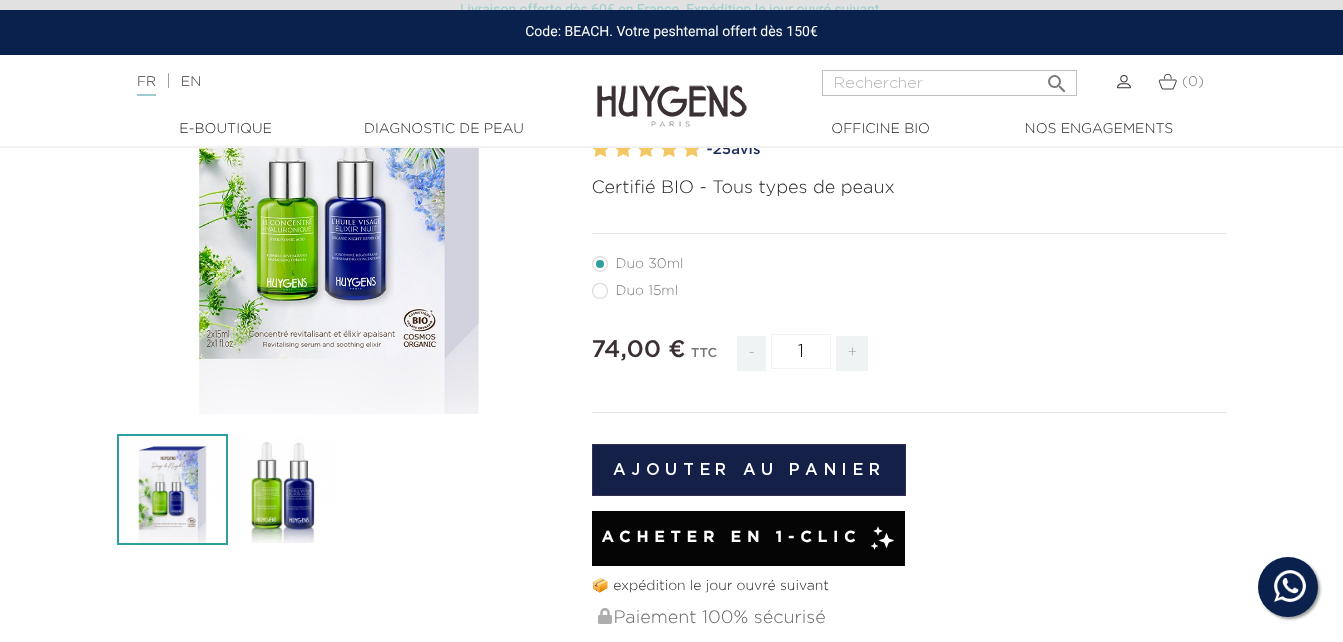 click on "Duo 15ml" at bounding box center (647, 291) 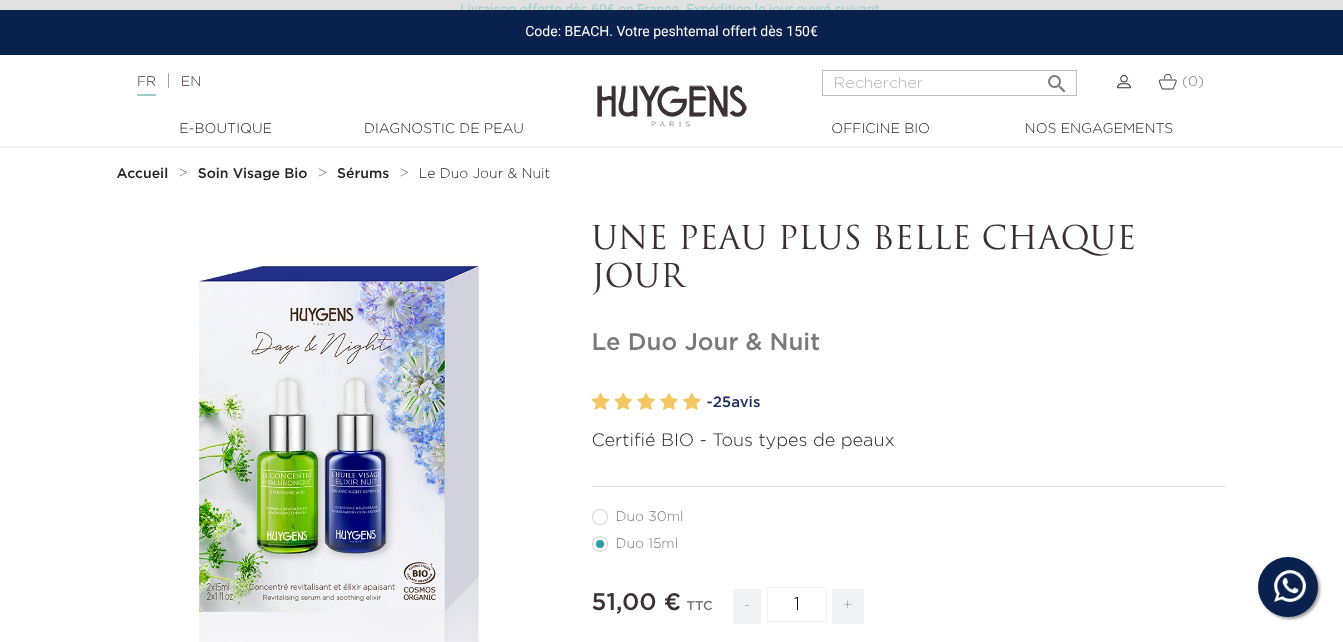 scroll, scrollTop: 0, scrollLeft: 0, axis: both 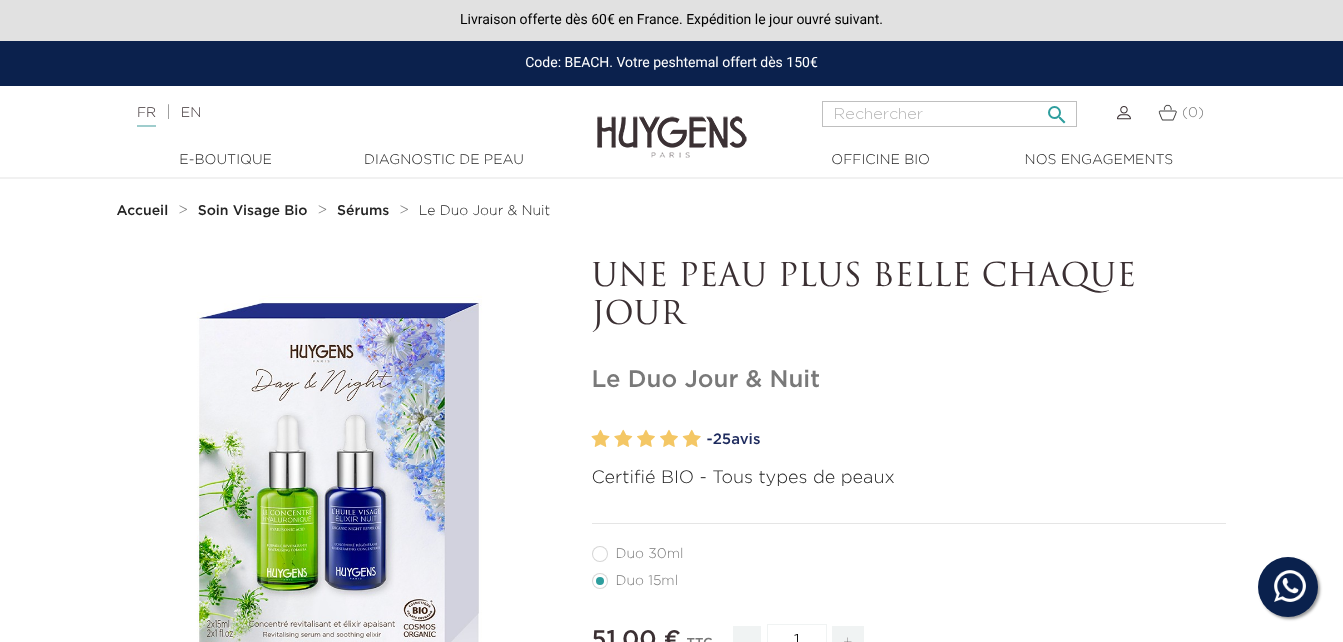 click at bounding box center (949, 114) 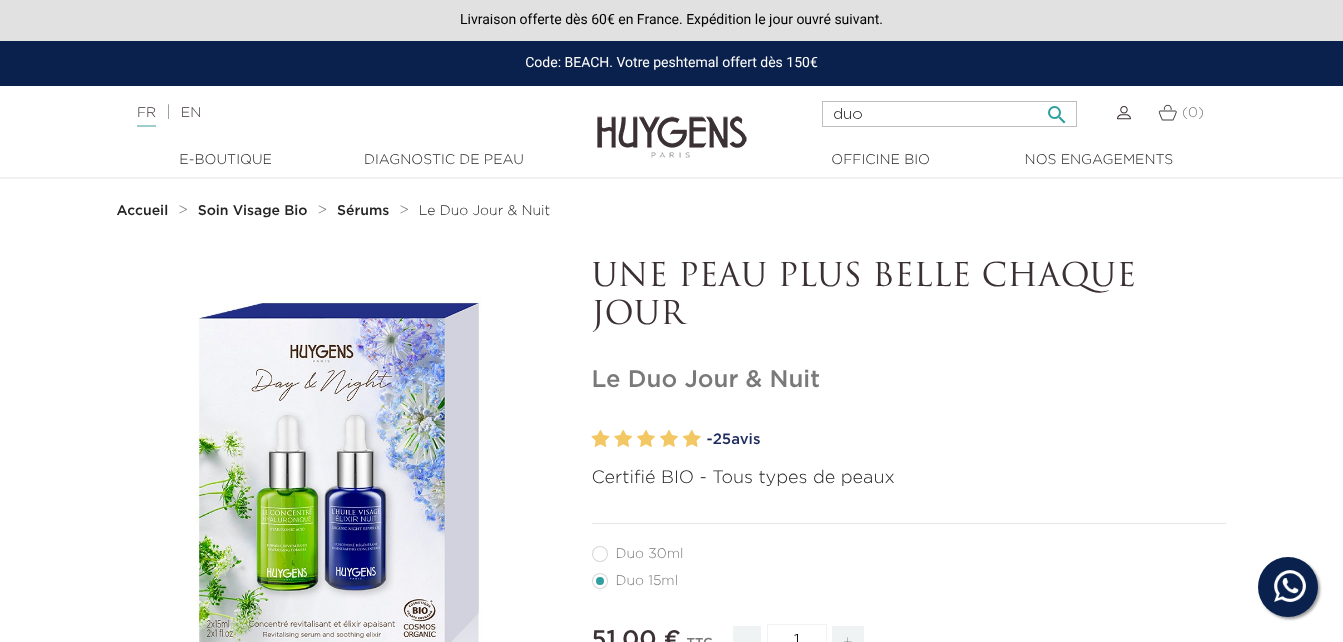 type on "duo" 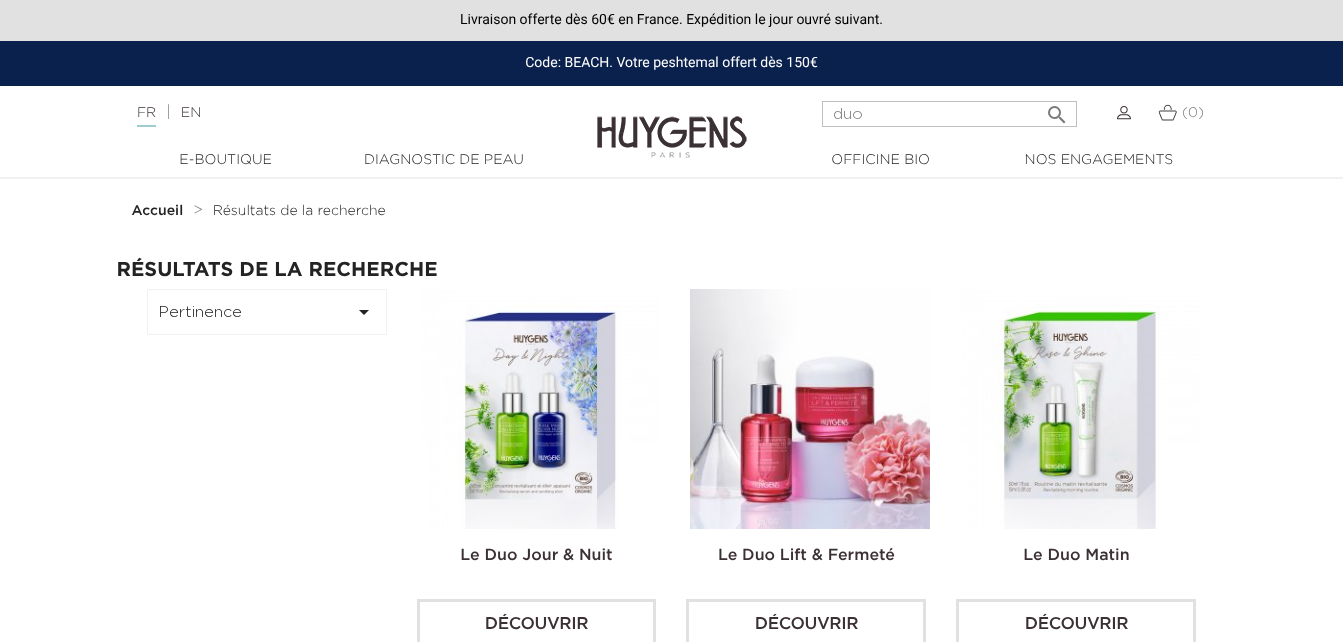 scroll, scrollTop: 0, scrollLeft: 0, axis: both 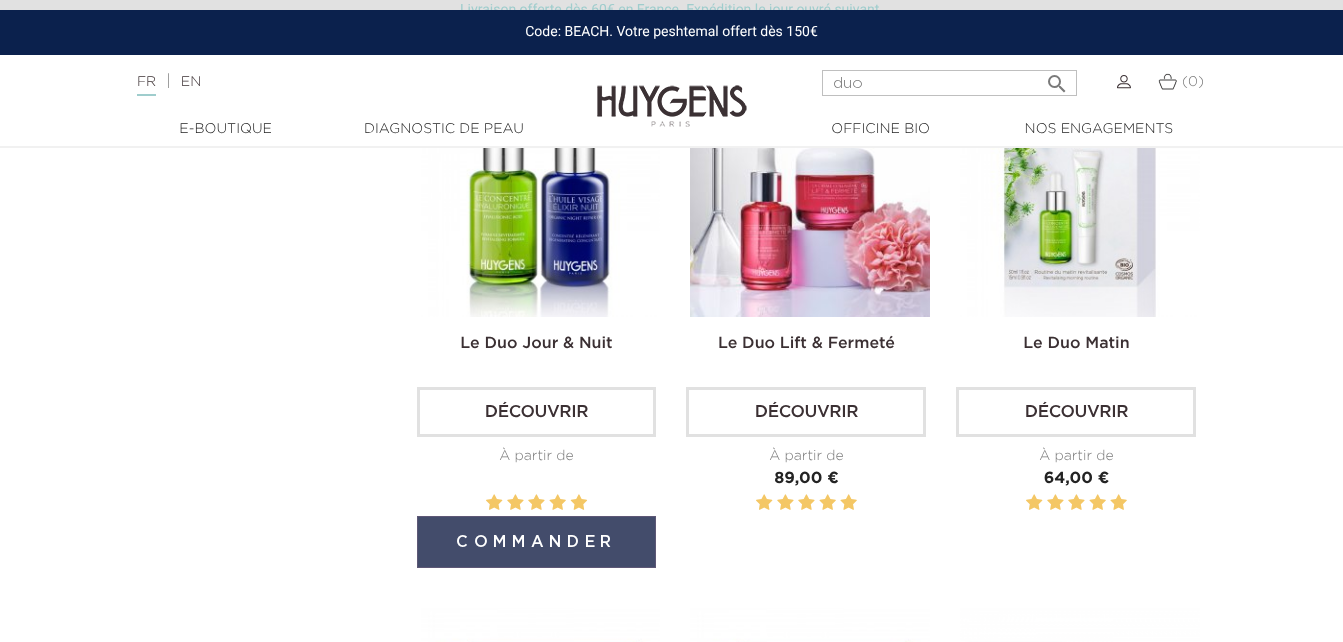 click on "Commander" at bounding box center (537, 542) 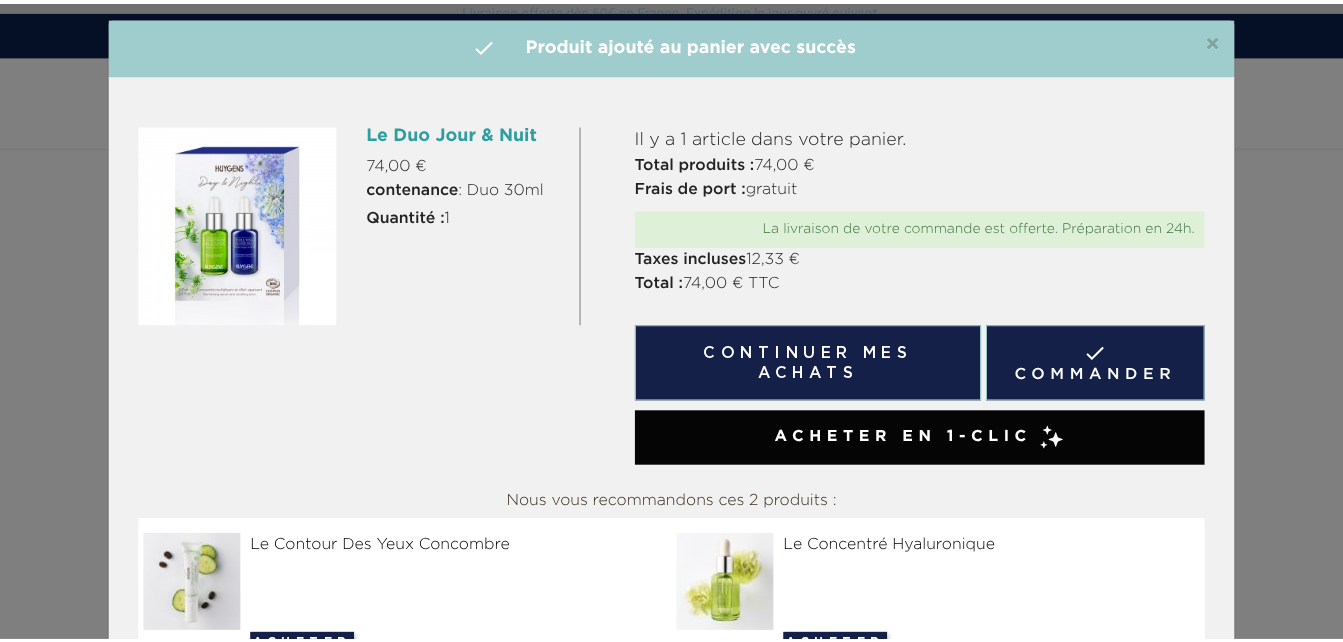 scroll, scrollTop: 0, scrollLeft: 0, axis: both 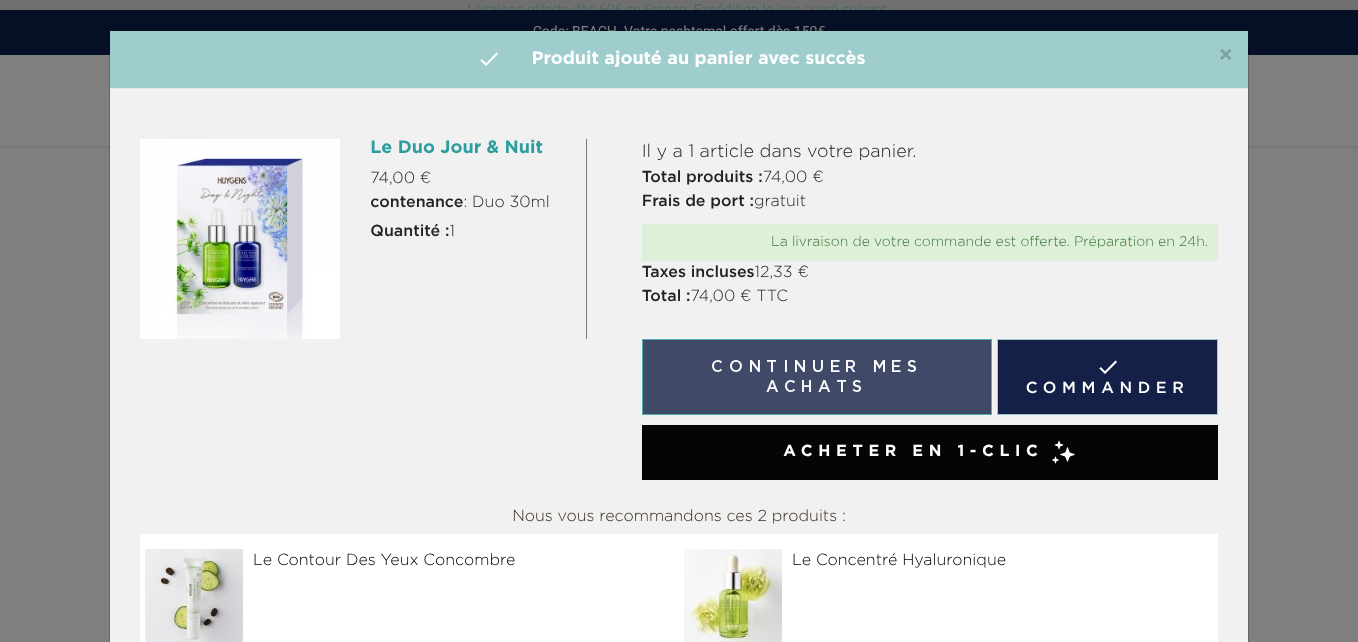 click on "Continuer mes achats" at bounding box center (817, 377) 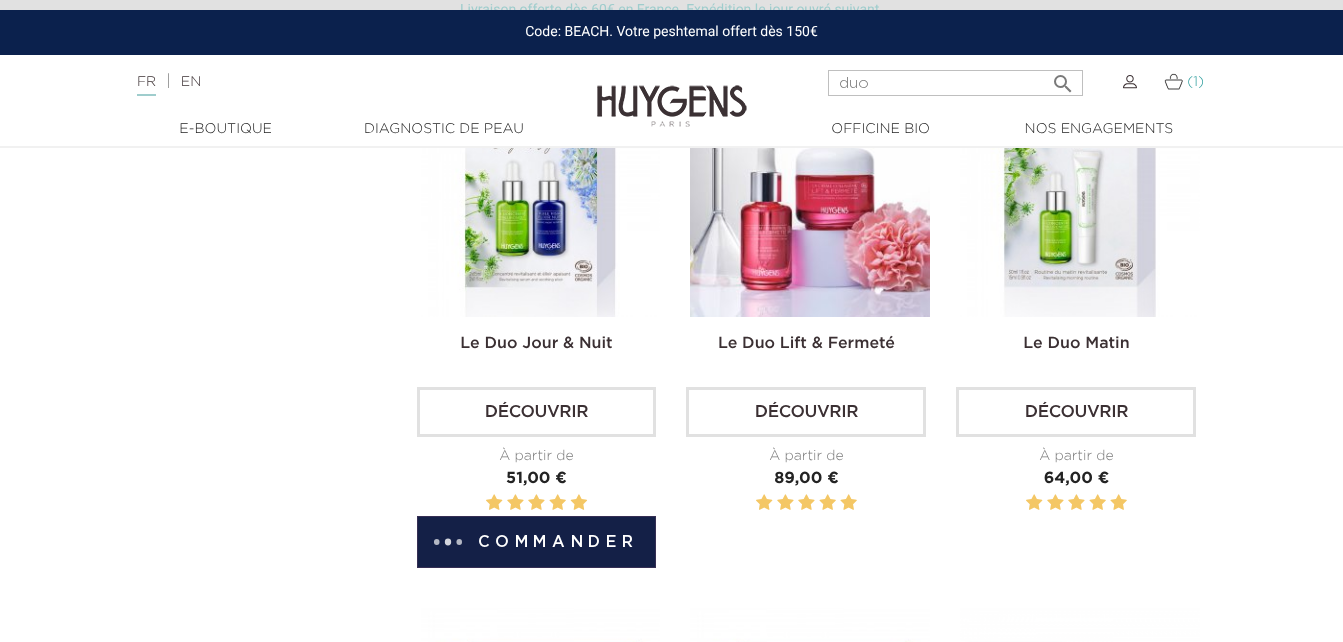 click at bounding box center (1173, 81) 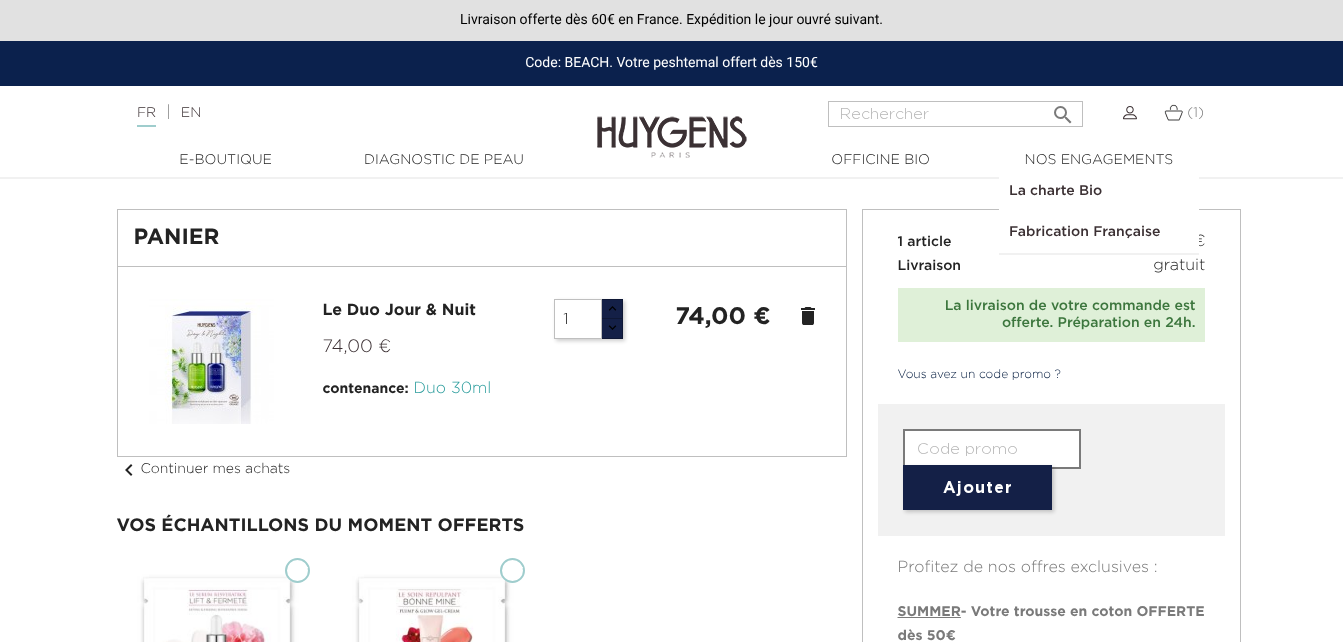 scroll, scrollTop: 0, scrollLeft: 0, axis: both 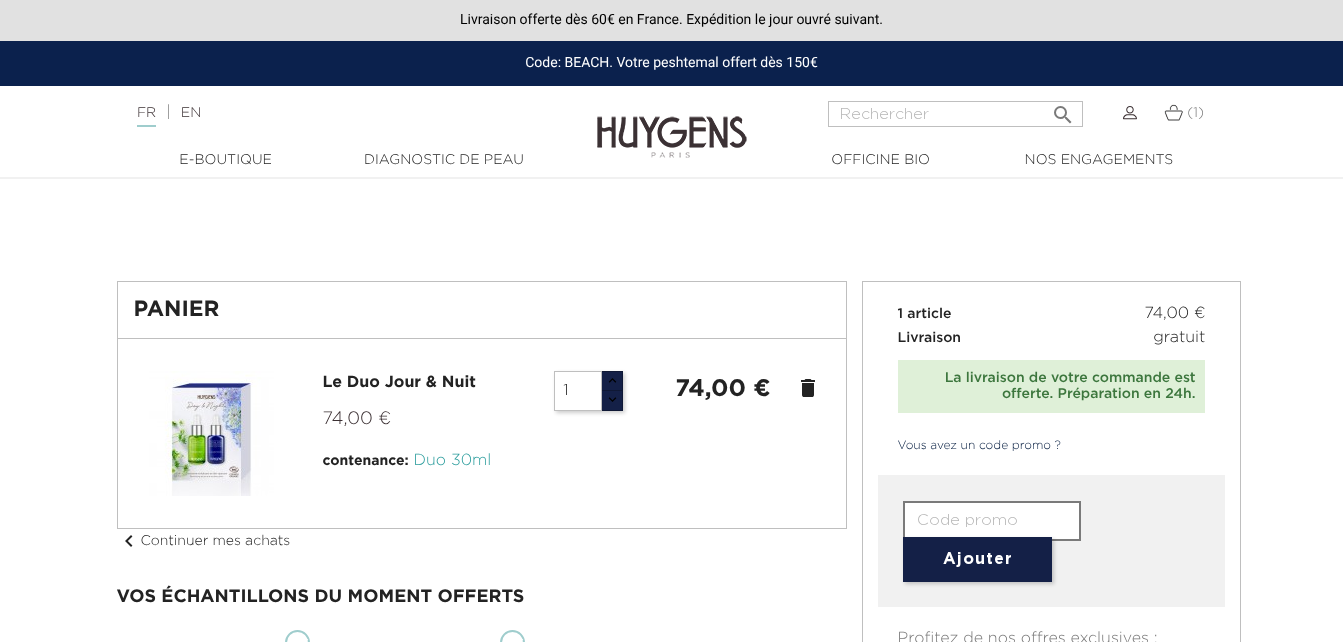 click on "Duo 30ml" at bounding box center (453, 461) 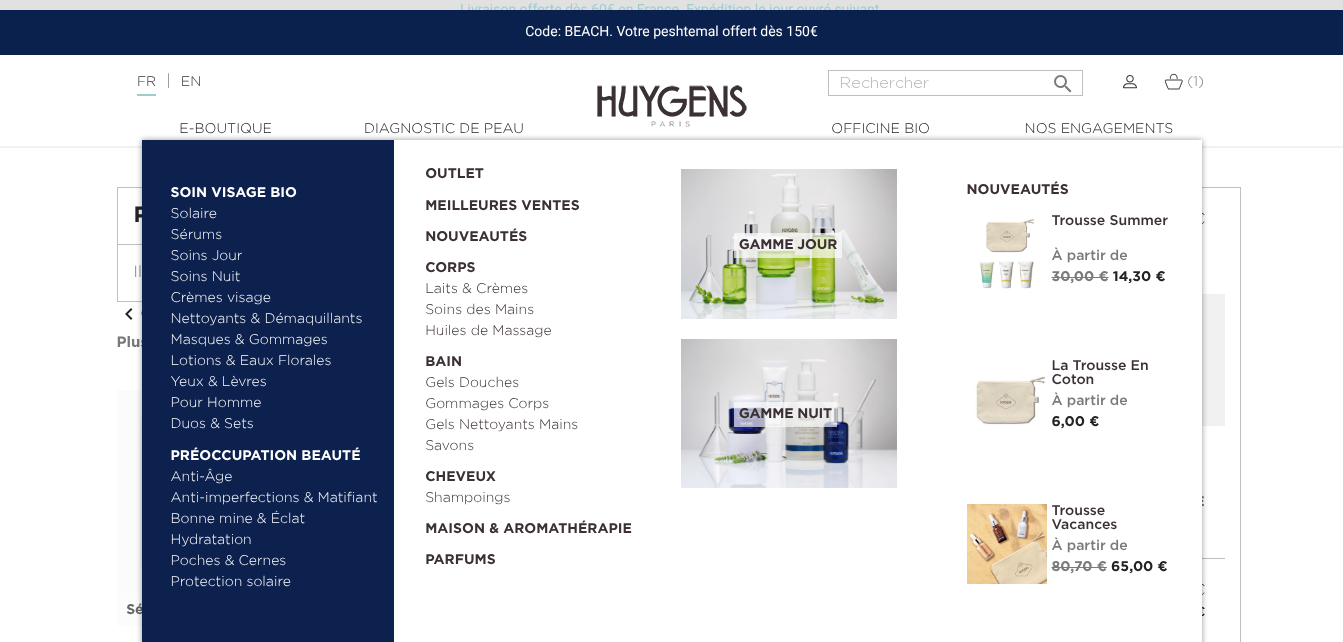 scroll, scrollTop: 69, scrollLeft: 0, axis: vertical 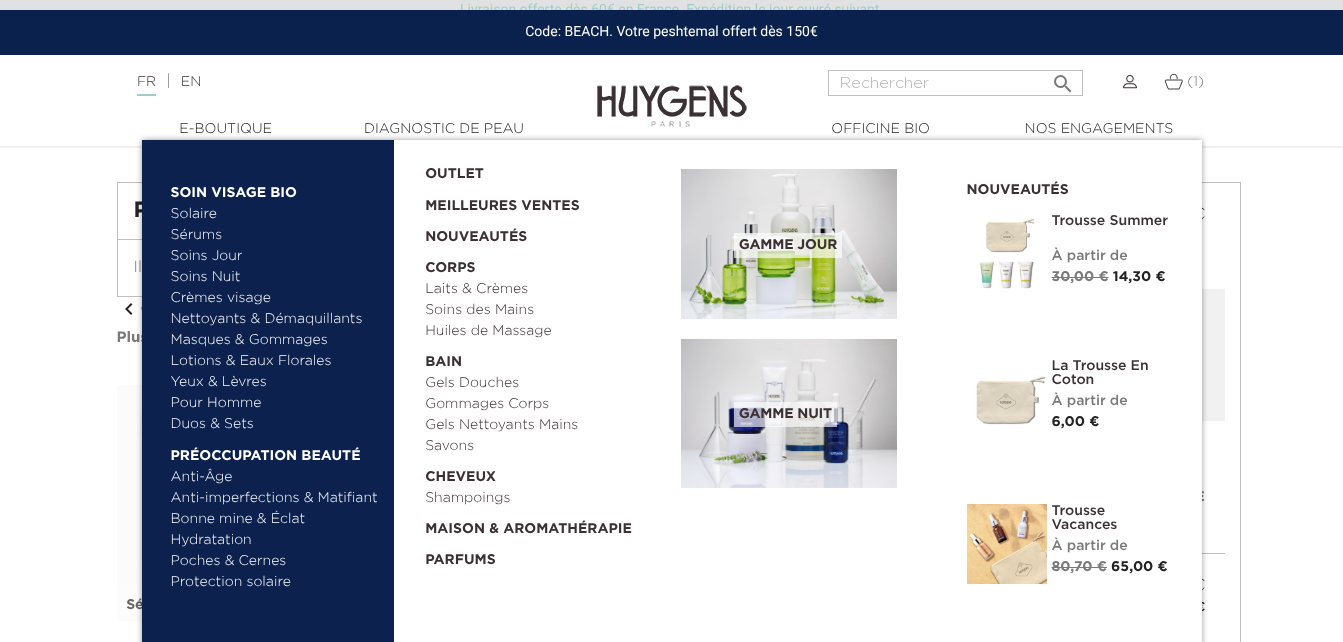 click on "Duos & Sets" at bounding box center [275, 424] 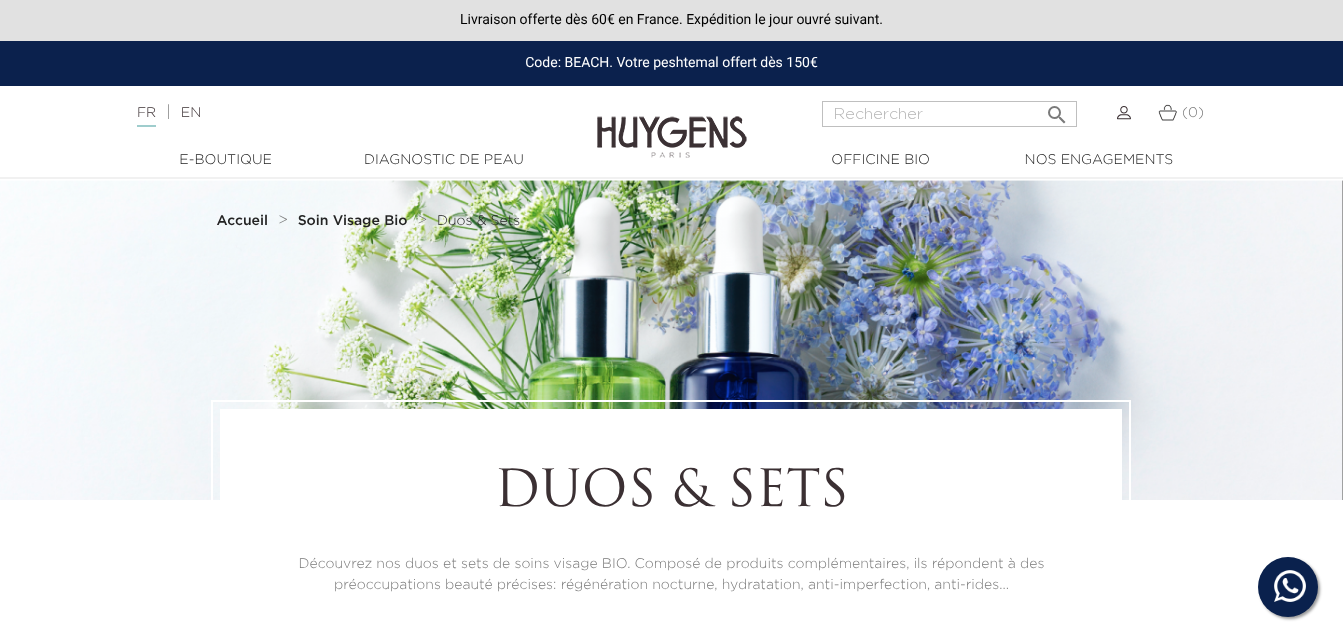scroll, scrollTop: 0, scrollLeft: 0, axis: both 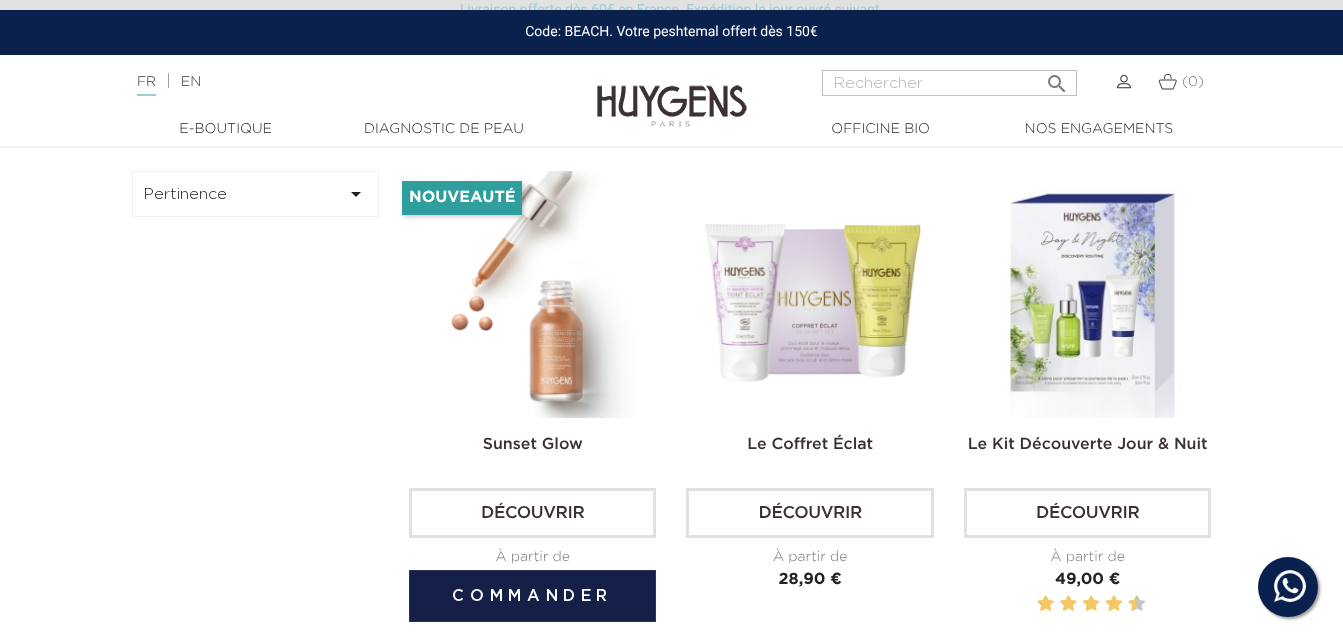 click on "Découvrir" at bounding box center [532, 513] 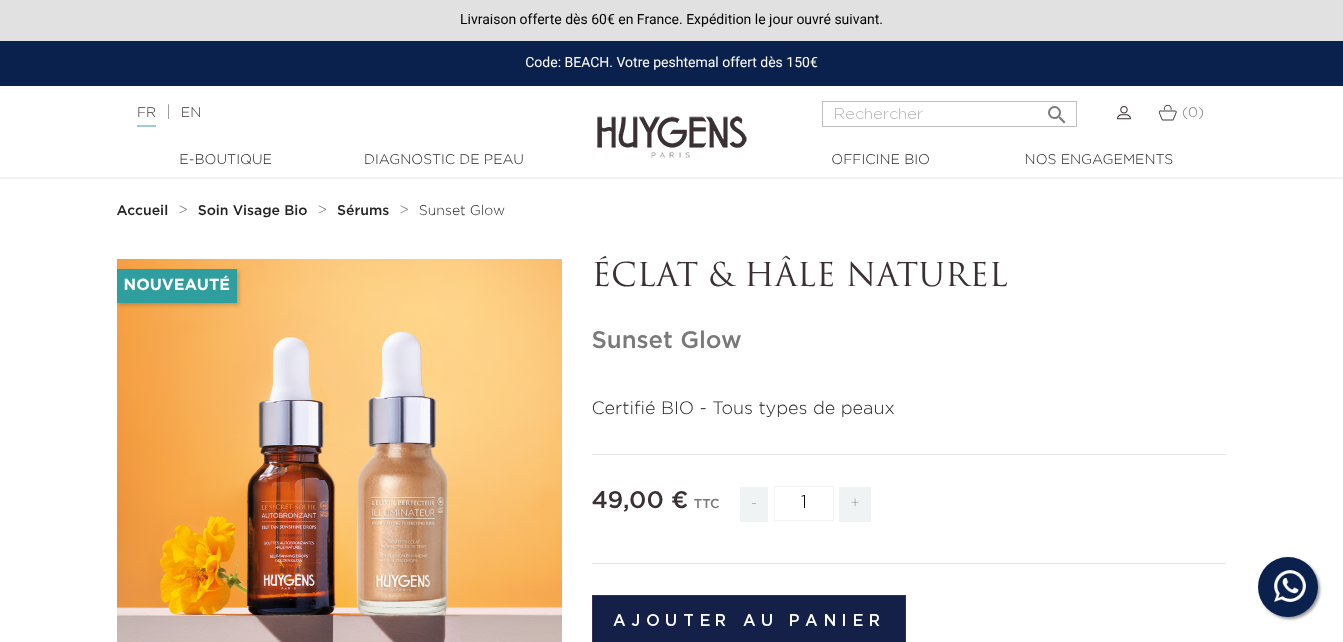 scroll, scrollTop: 0, scrollLeft: 0, axis: both 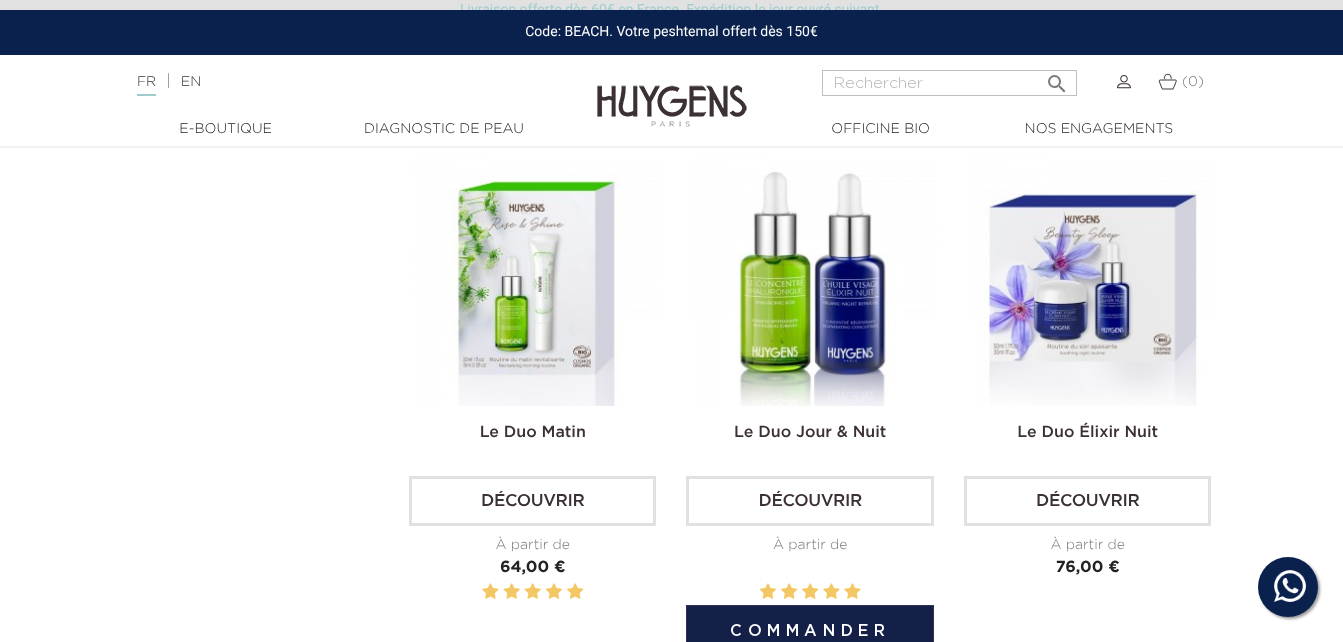 click on "Découvrir" at bounding box center (809, 501) 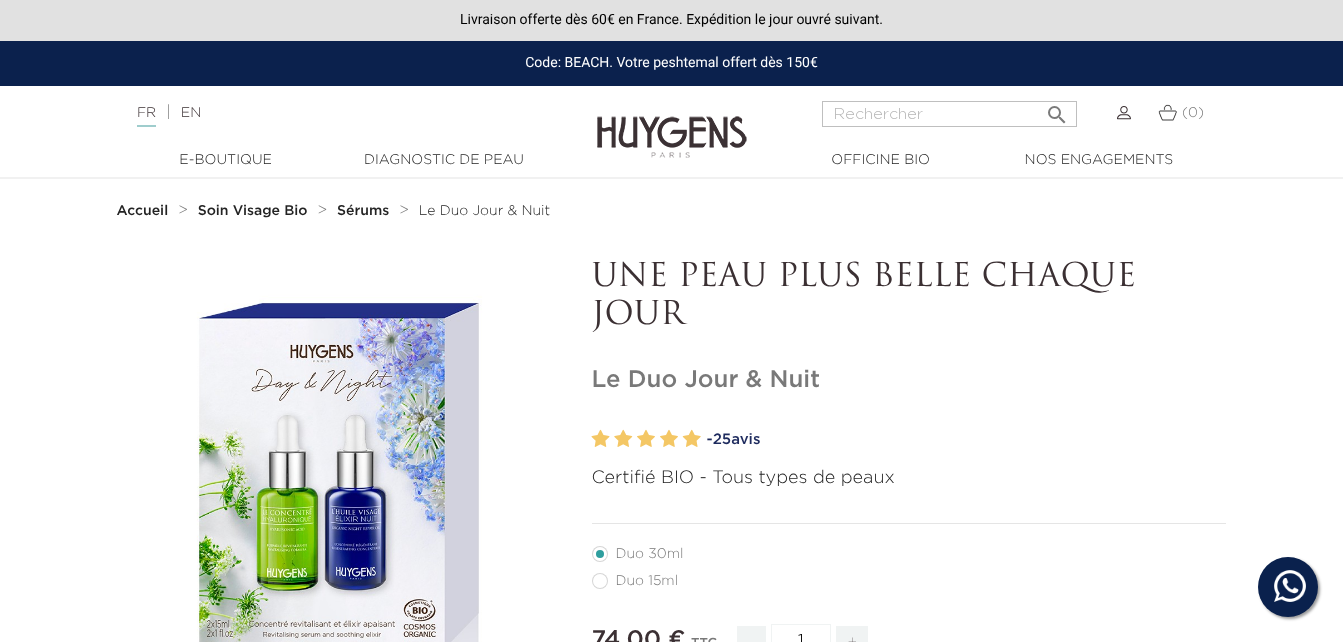scroll, scrollTop: 0, scrollLeft: 0, axis: both 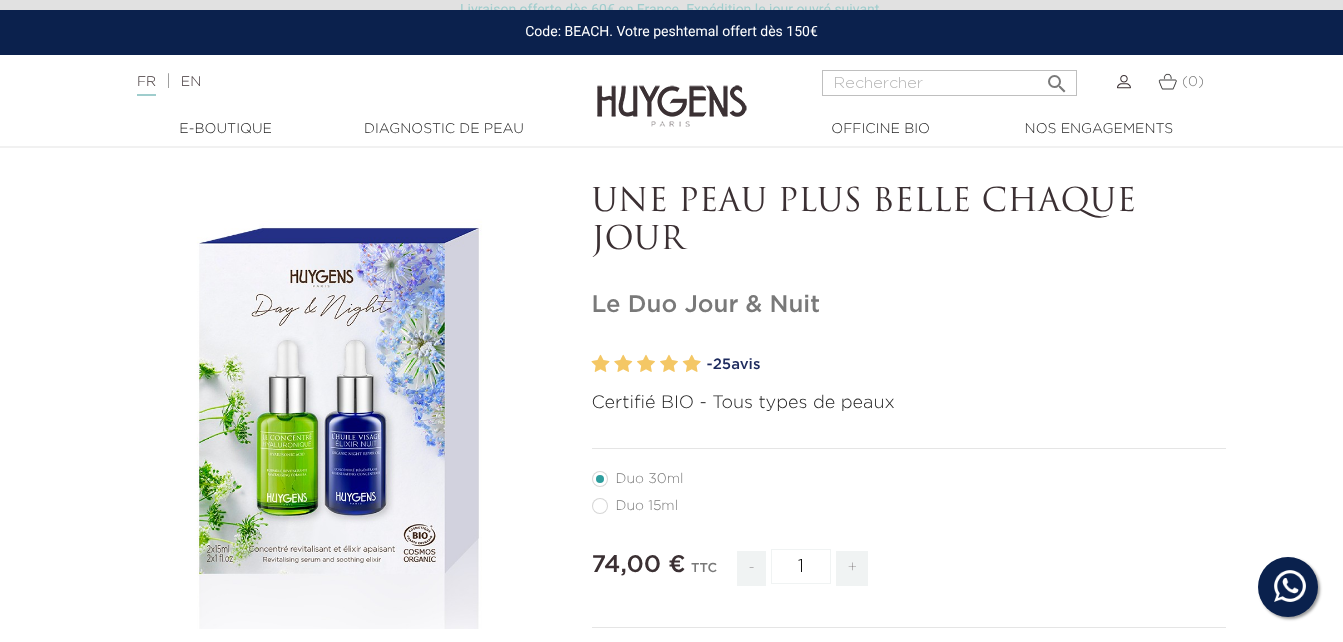 click on "Duo 15ml" at bounding box center [647, 506] 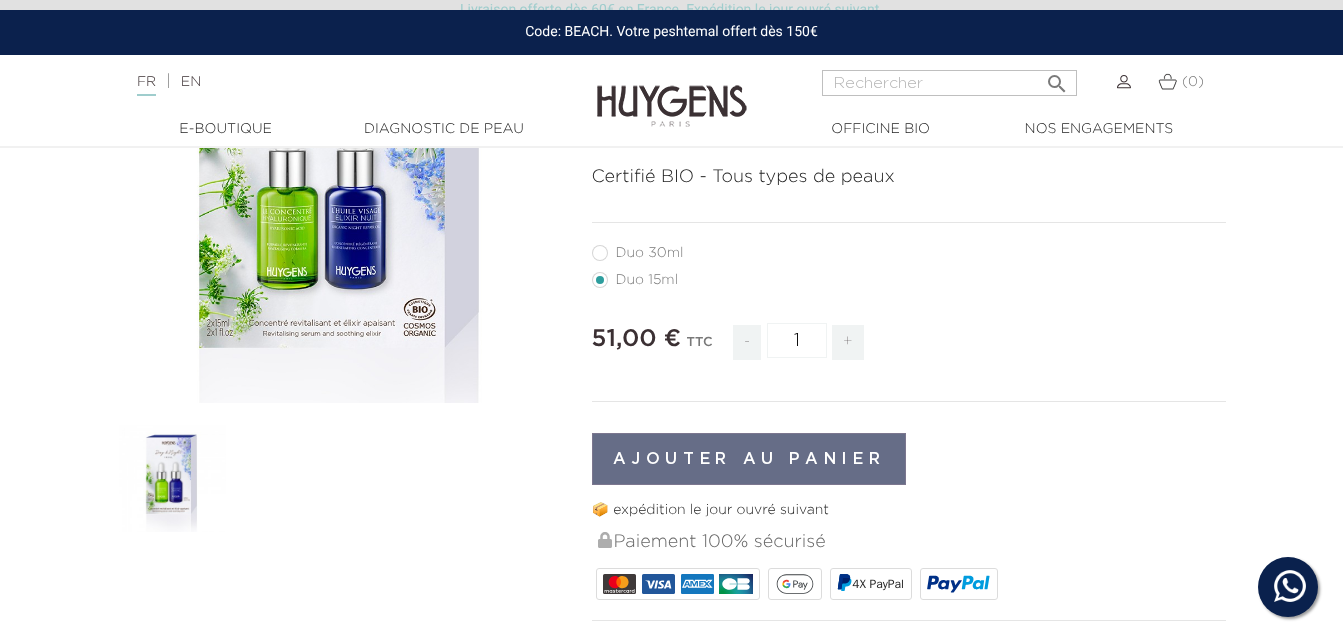 scroll, scrollTop: 300, scrollLeft: 0, axis: vertical 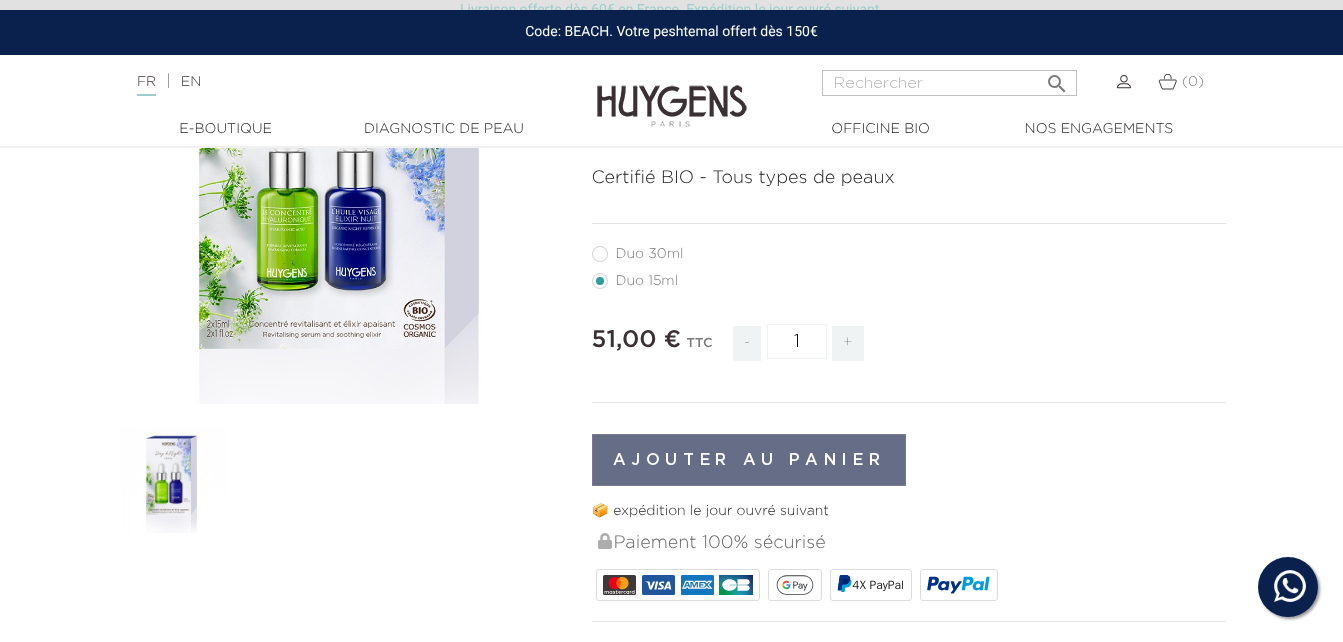 drag, startPoint x: 803, startPoint y: 467, endPoint x: 924, endPoint y: 492, distance: 123.55566 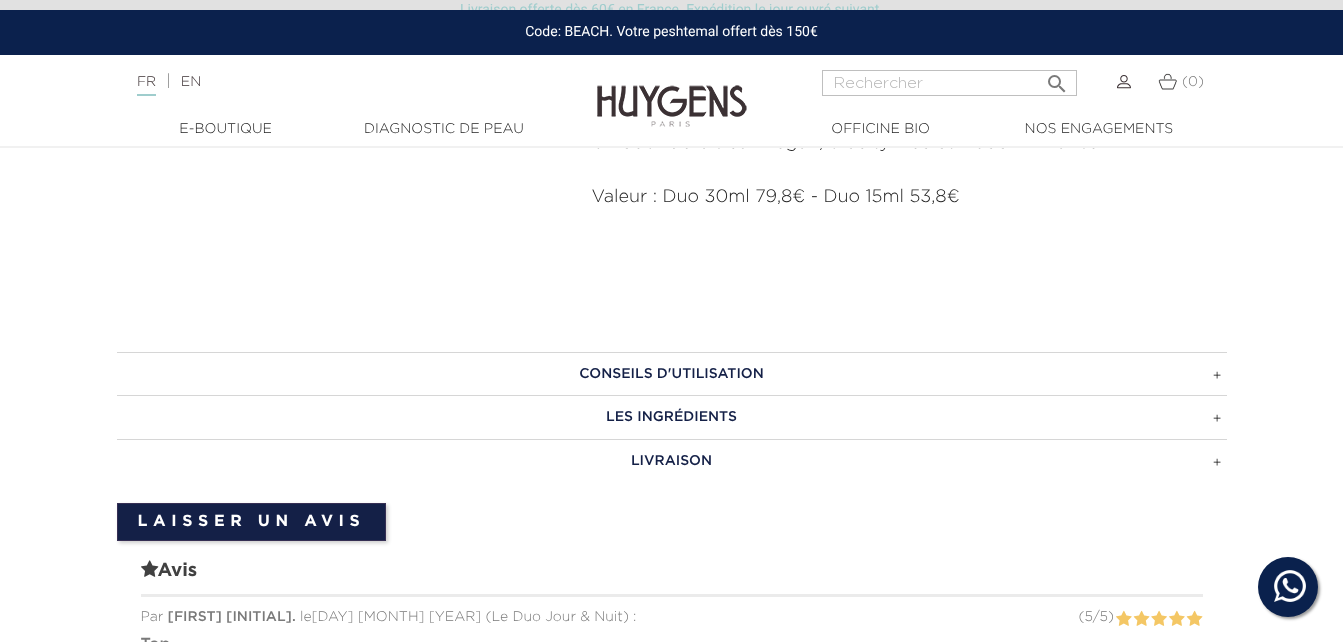 scroll, scrollTop: 1394, scrollLeft: 0, axis: vertical 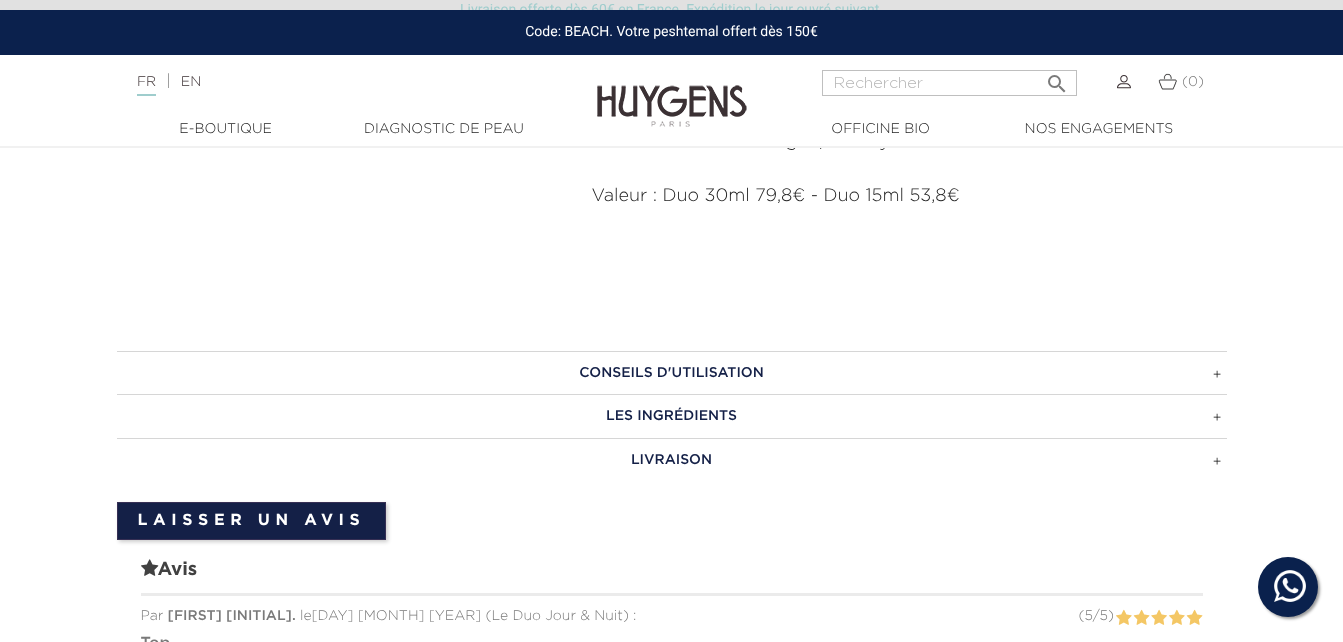 click on "CONSEILS D'UTILISATION" at bounding box center [672, 373] 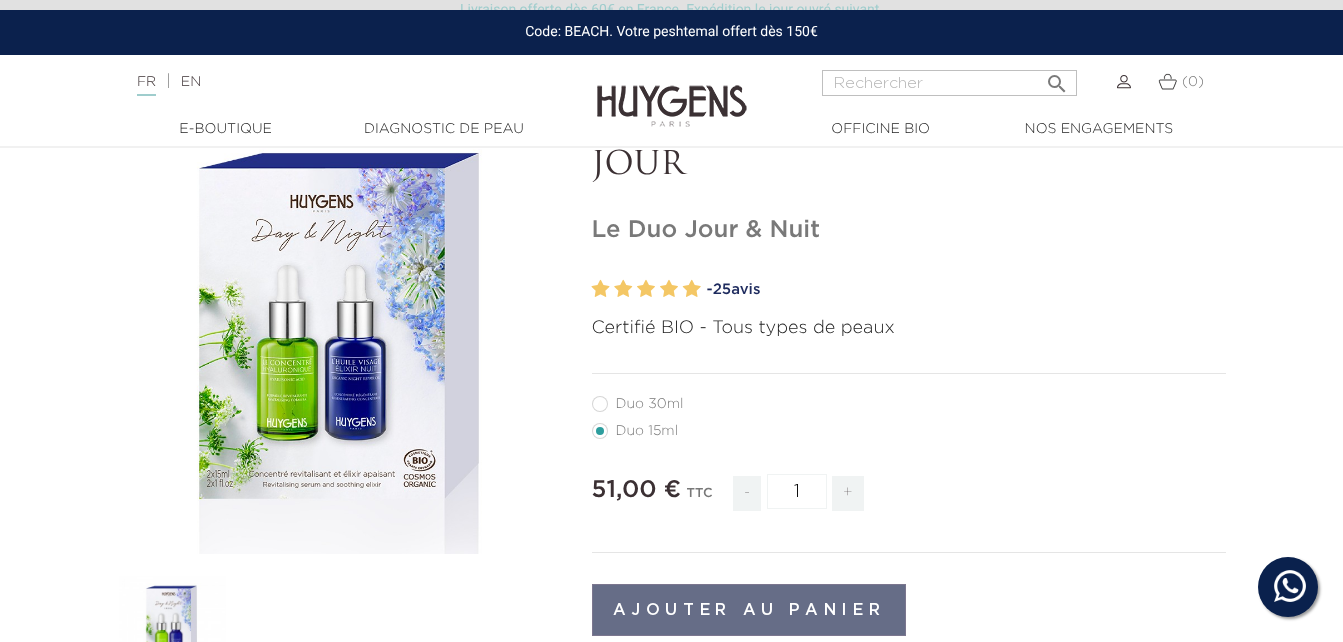 scroll, scrollTop: 149, scrollLeft: 0, axis: vertical 